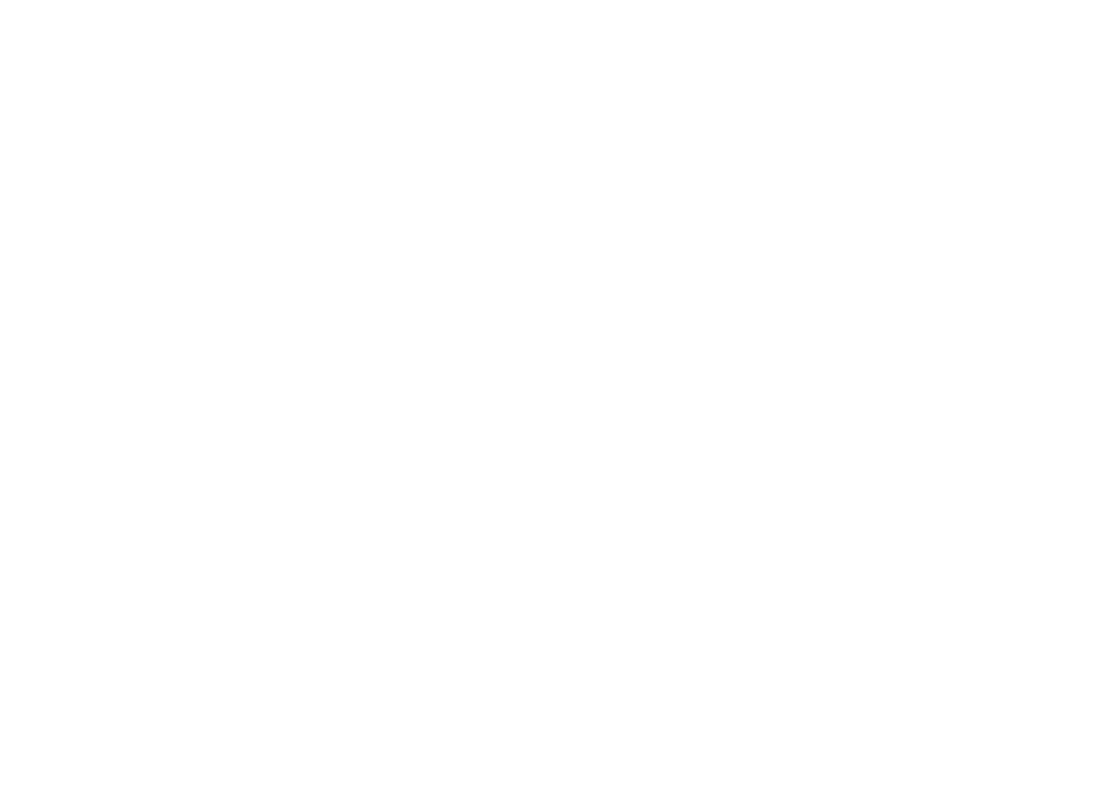 scroll, scrollTop: 0, scrollLeft: 0, axis: both 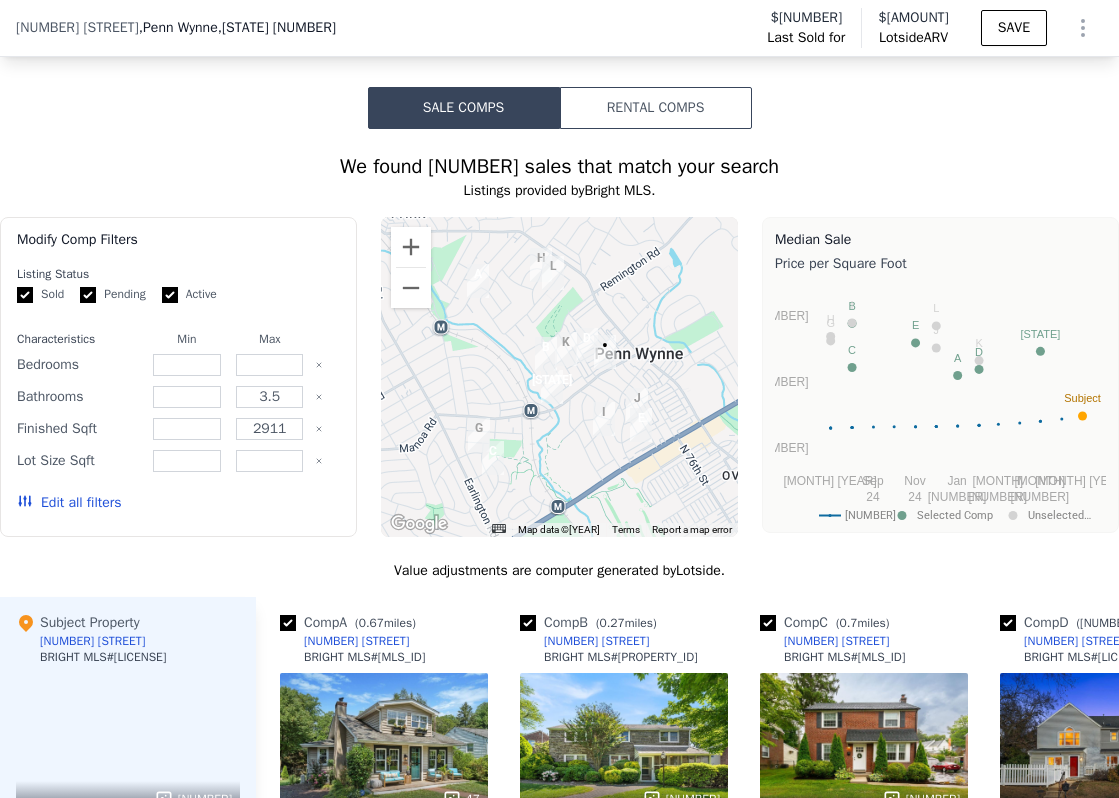 click at bounding box center [546, 354] 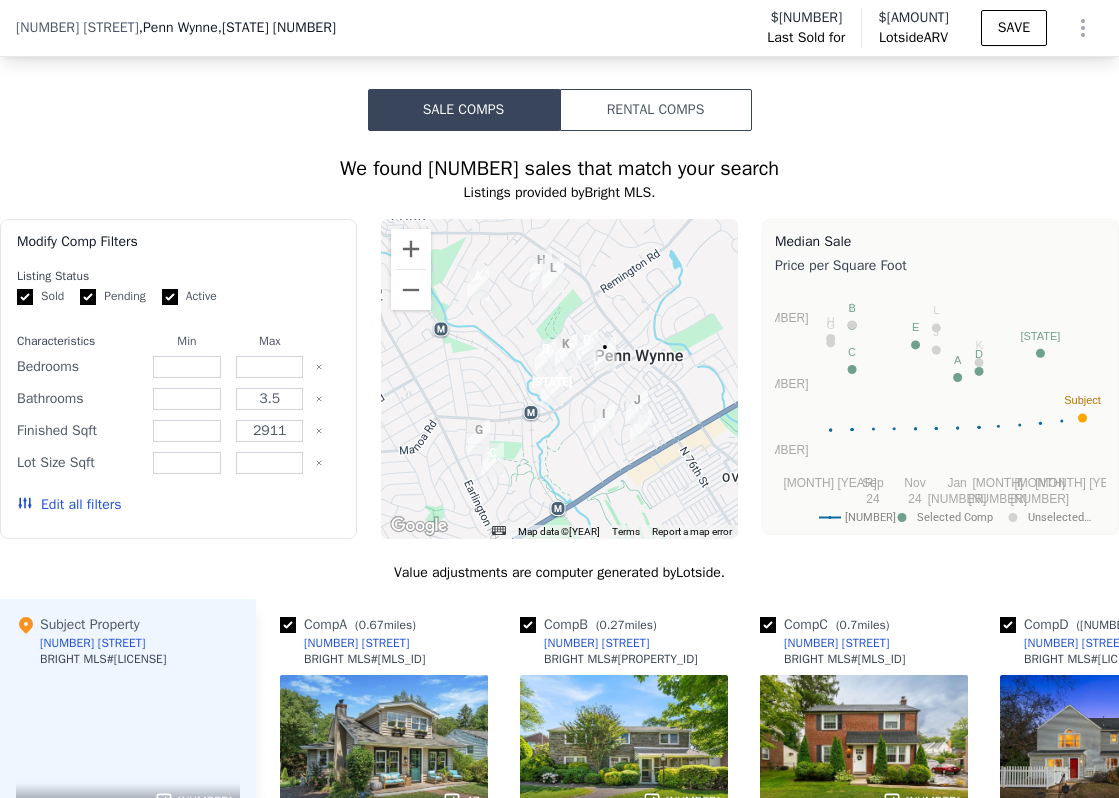 scroll, scrollTop: 1785, scrollLeft: 0, axis: vertical 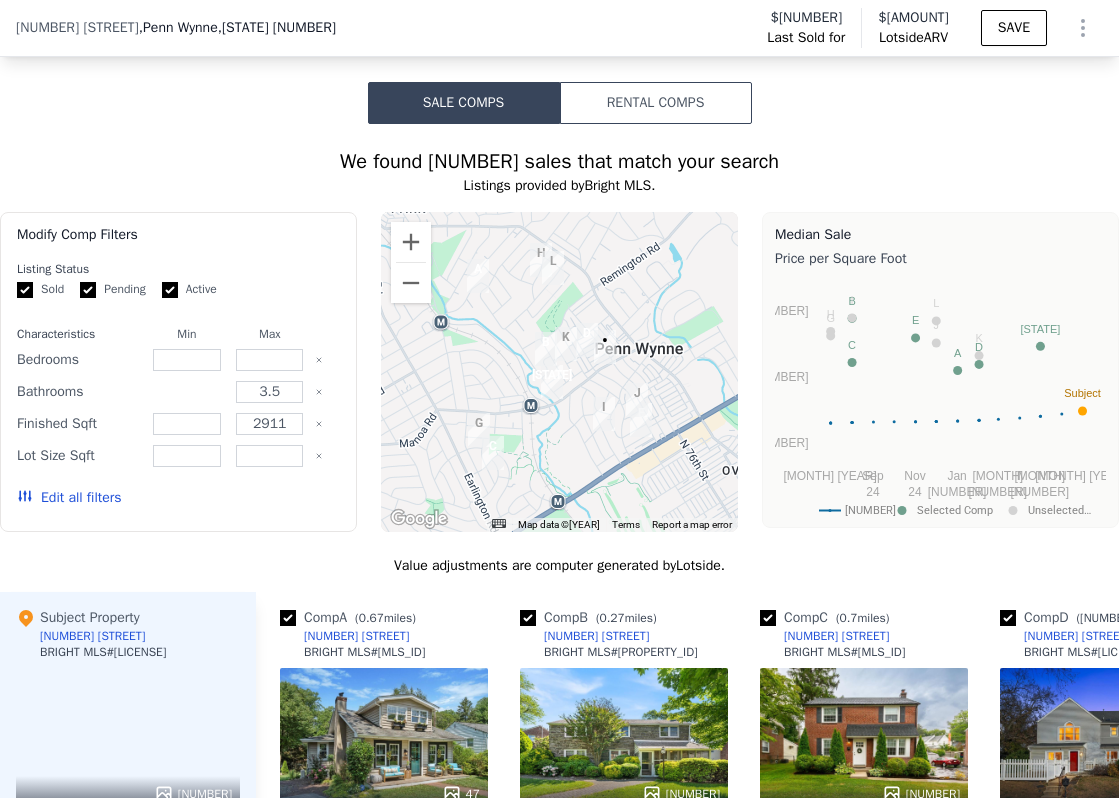 click on "[NUMBER]" at bounding box center (186, 392) 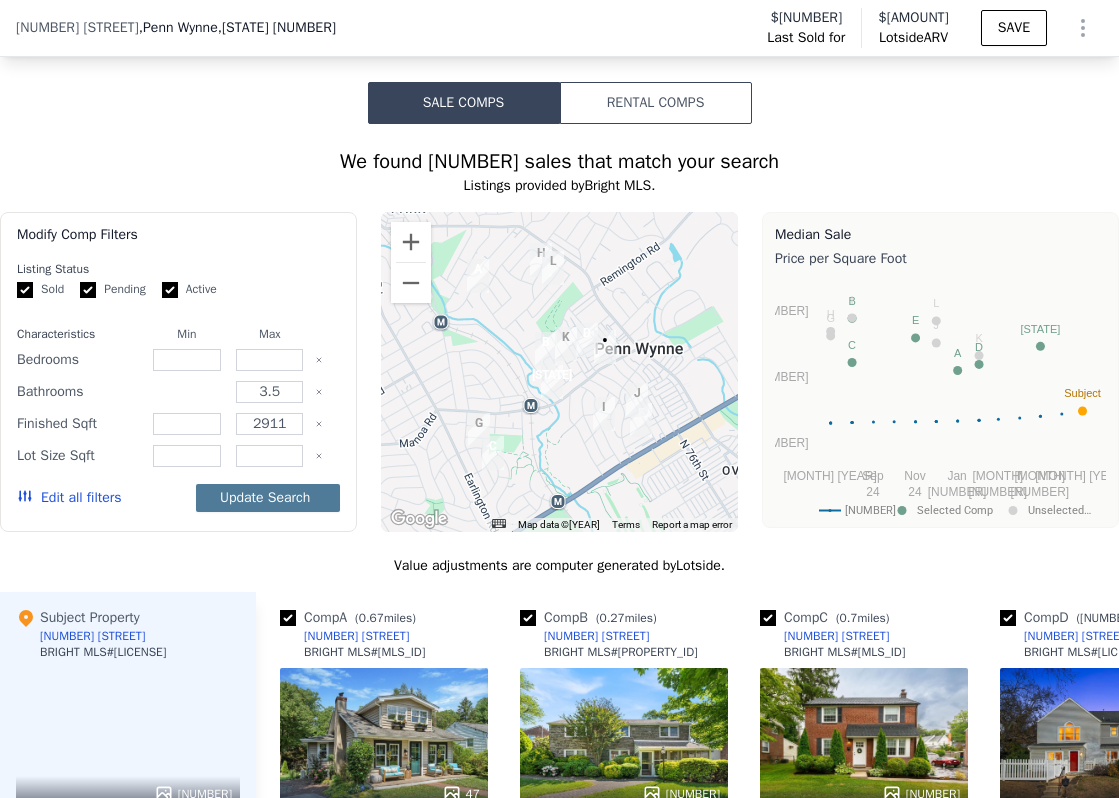 type on "[NUMBER]" 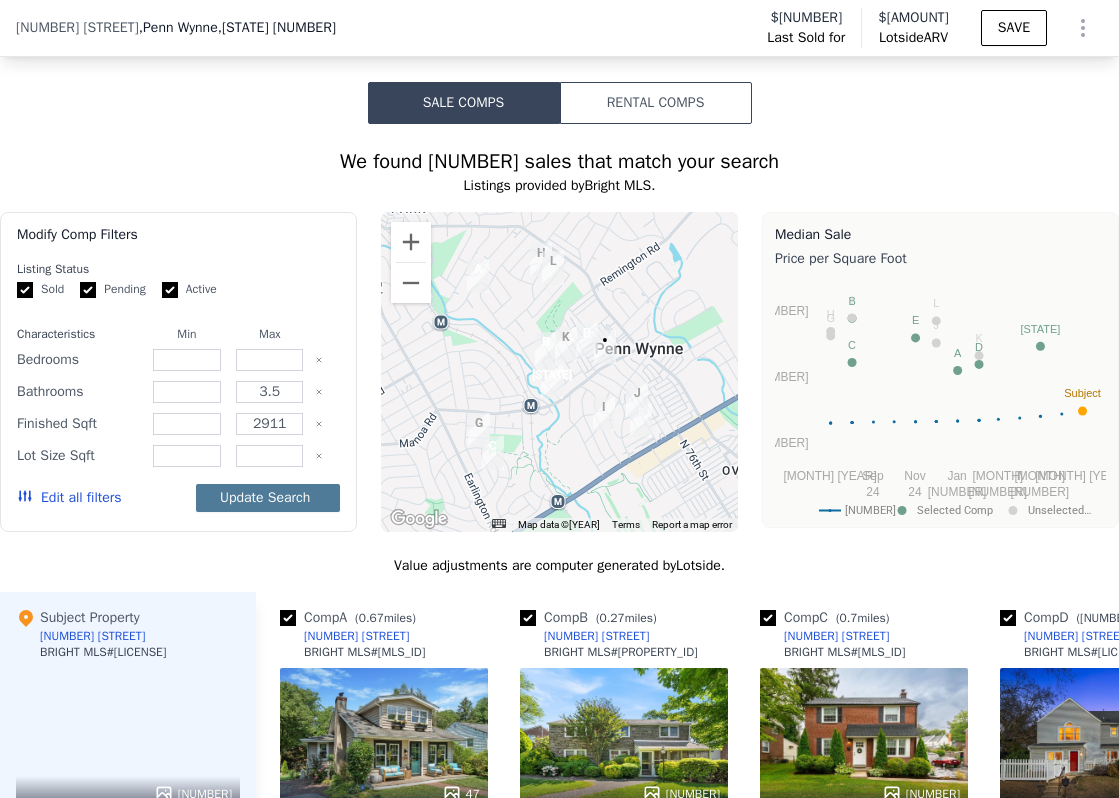 click on "Update Search" at bounding box center (268, 498) 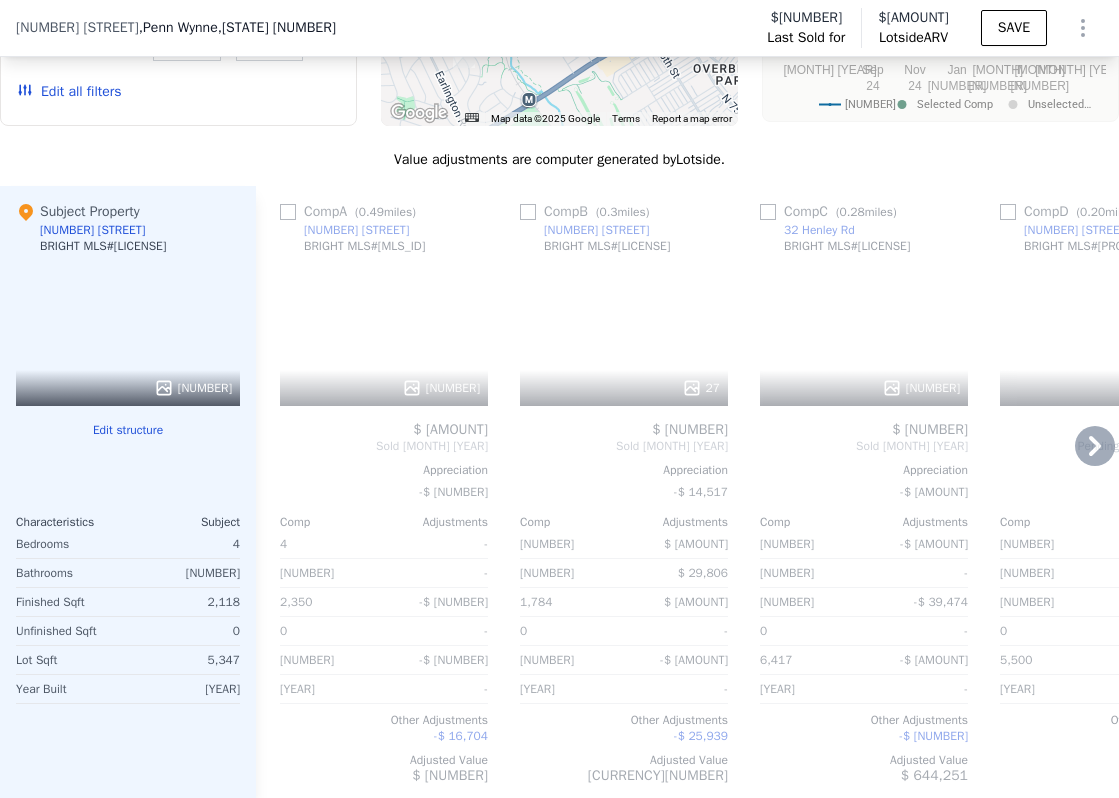 scroll, scrollTop: 2189, scrollLeft: 0, axis: vertical 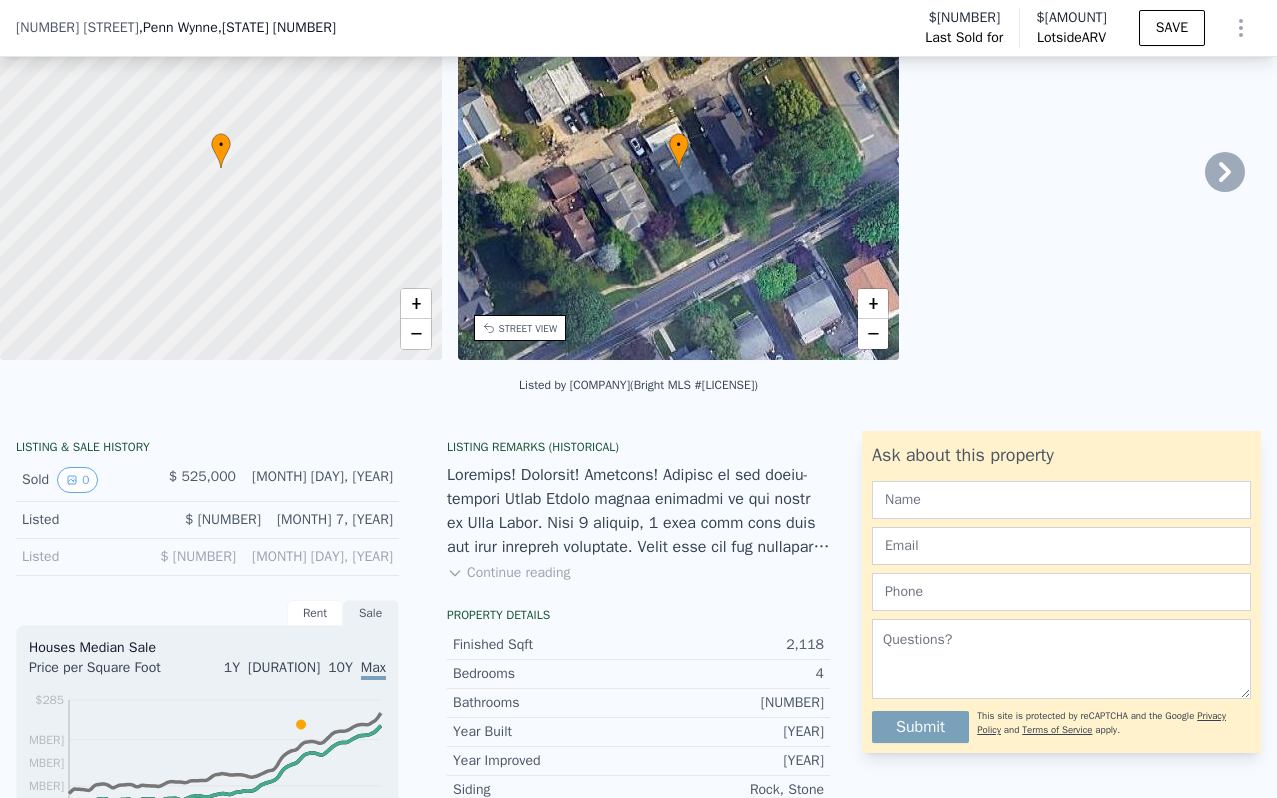 click on "Continue reading" at bounding box center [508, 573] 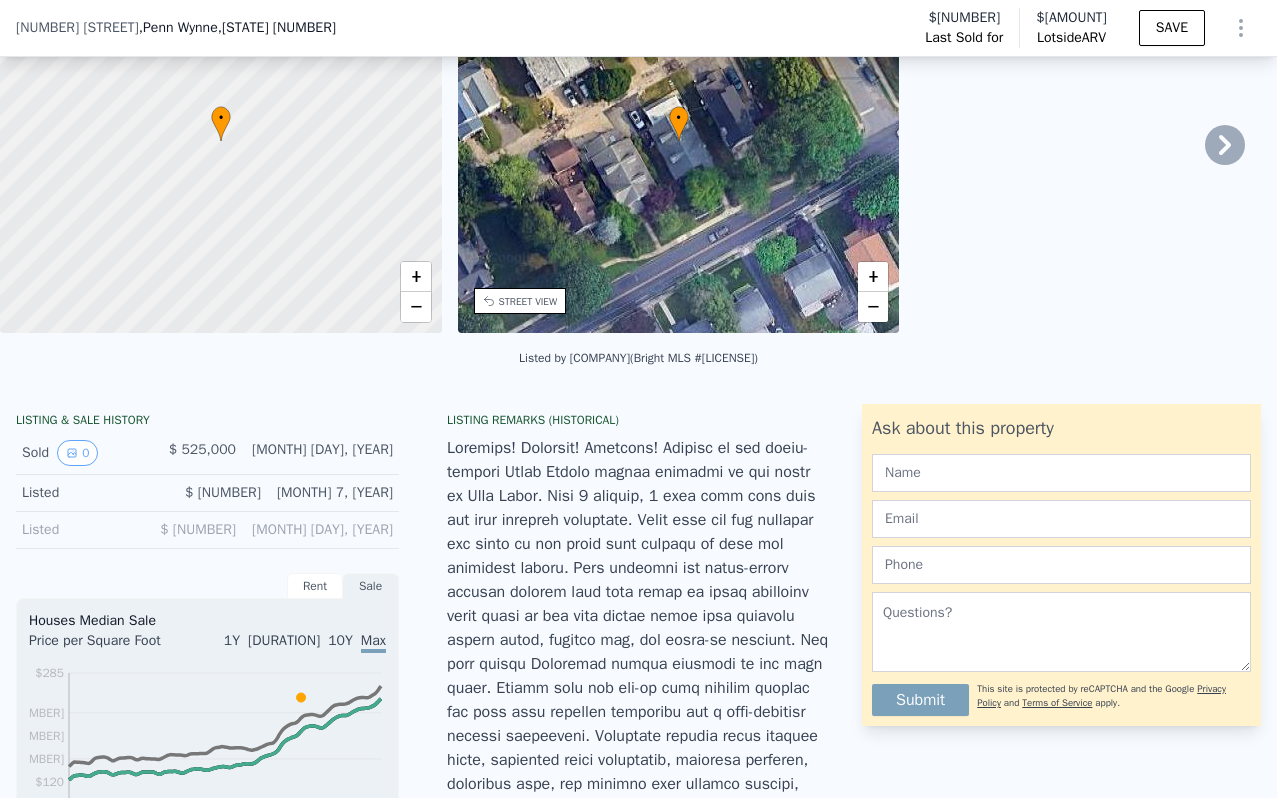 scroll, scrollTop: 7, scrollLeft: 0, axis: vertical 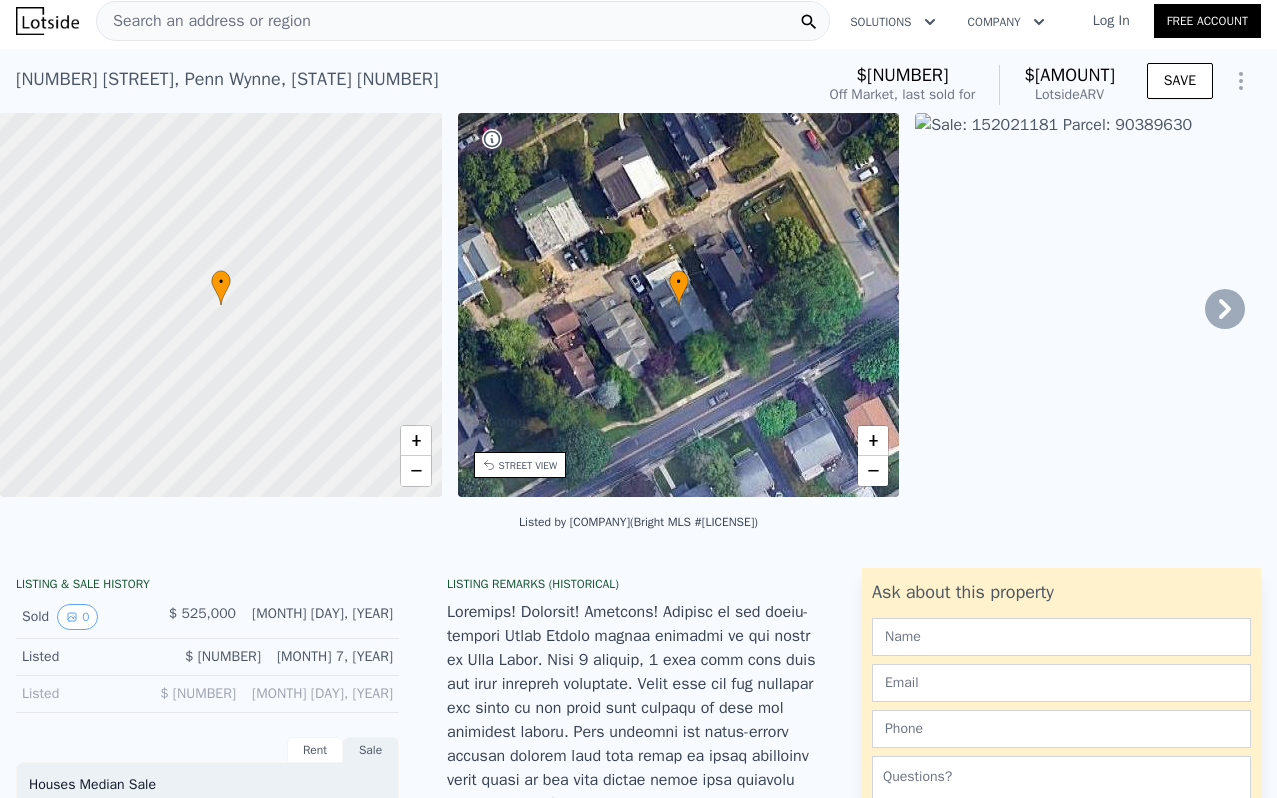 click on "•
+ −" at bounding box center [679, 305] 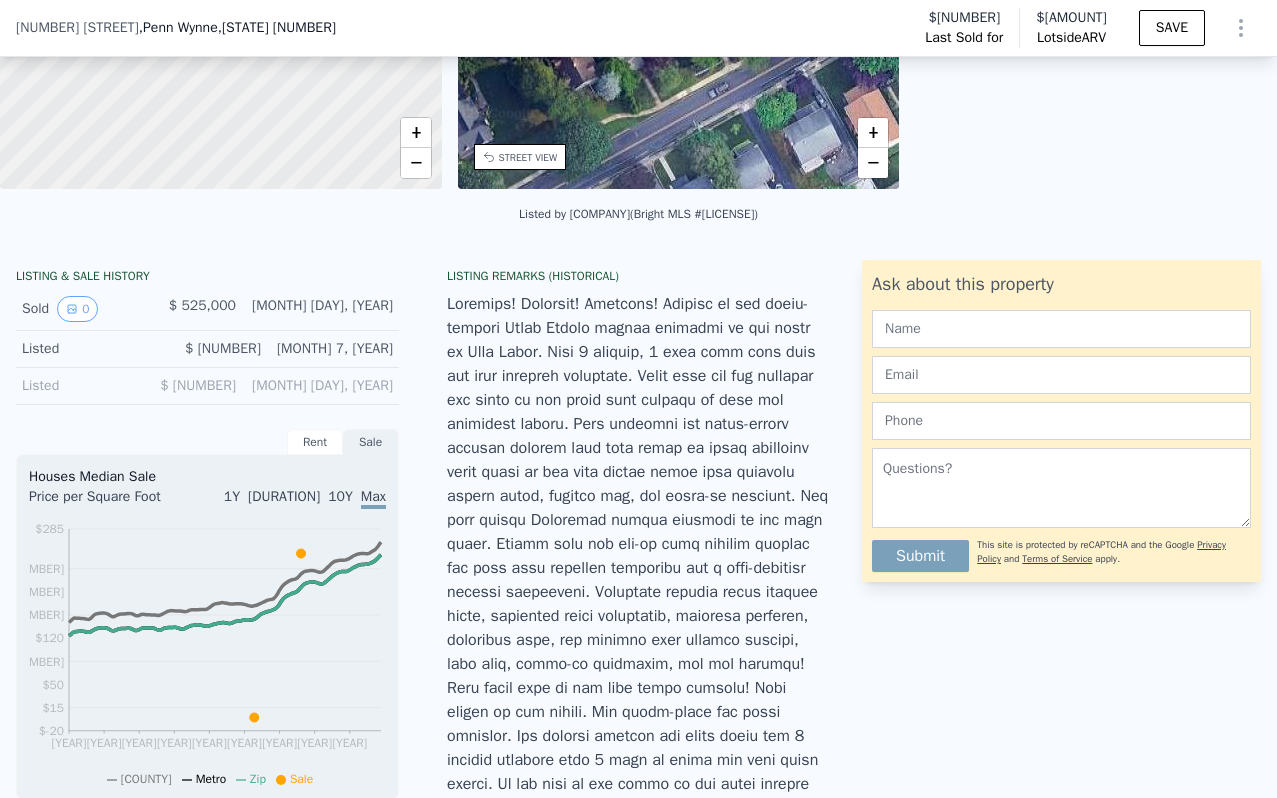 scroll, scrollTop: 0, scrollLeft: 0, axis: both 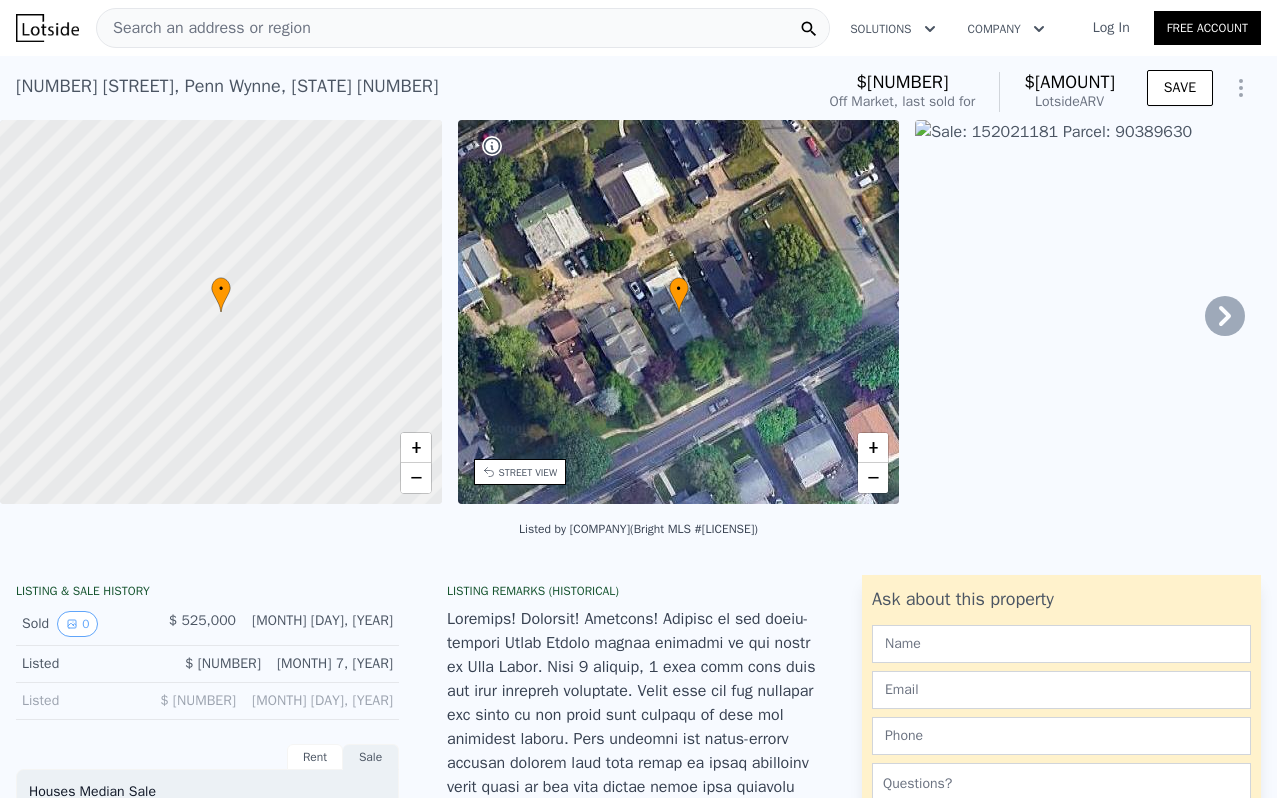 click at bounding box center [1225, 316] 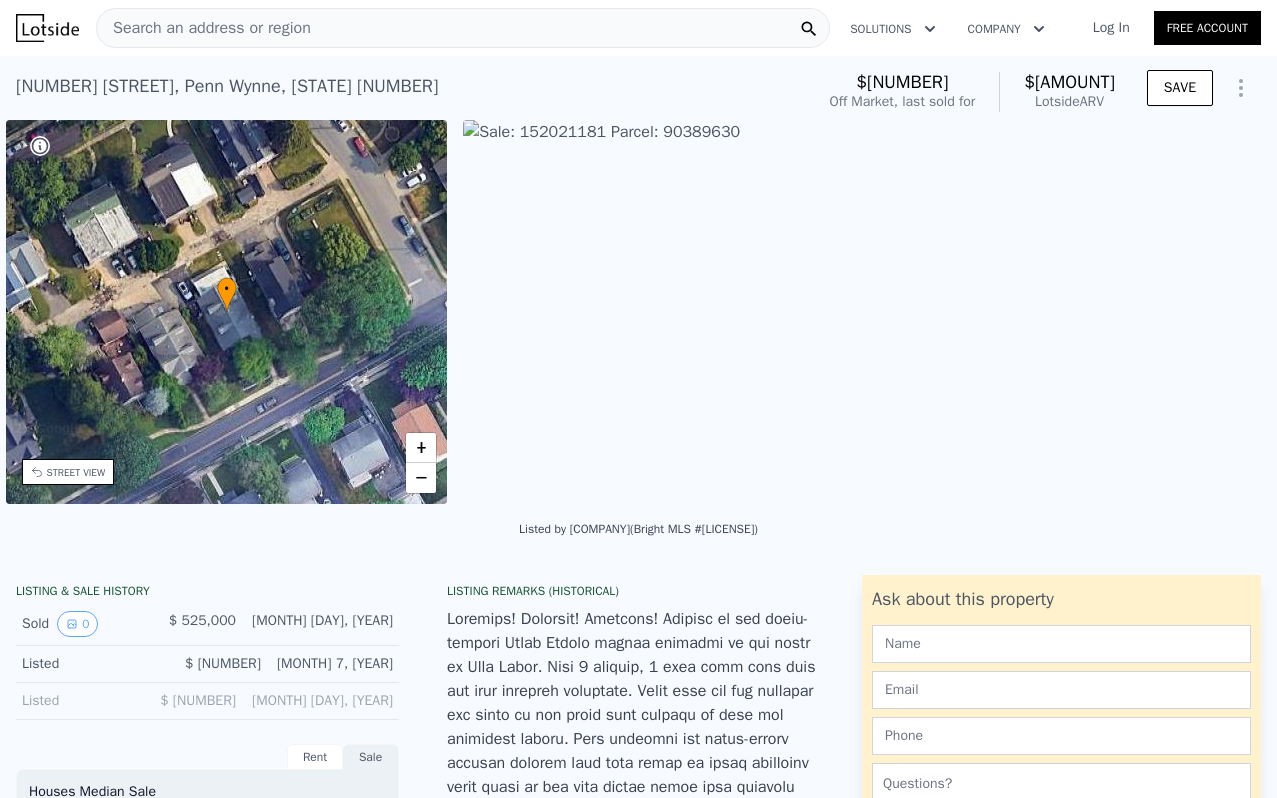 scroll, scrollTop: 0, scrollLeft: 465, axis: horizontal 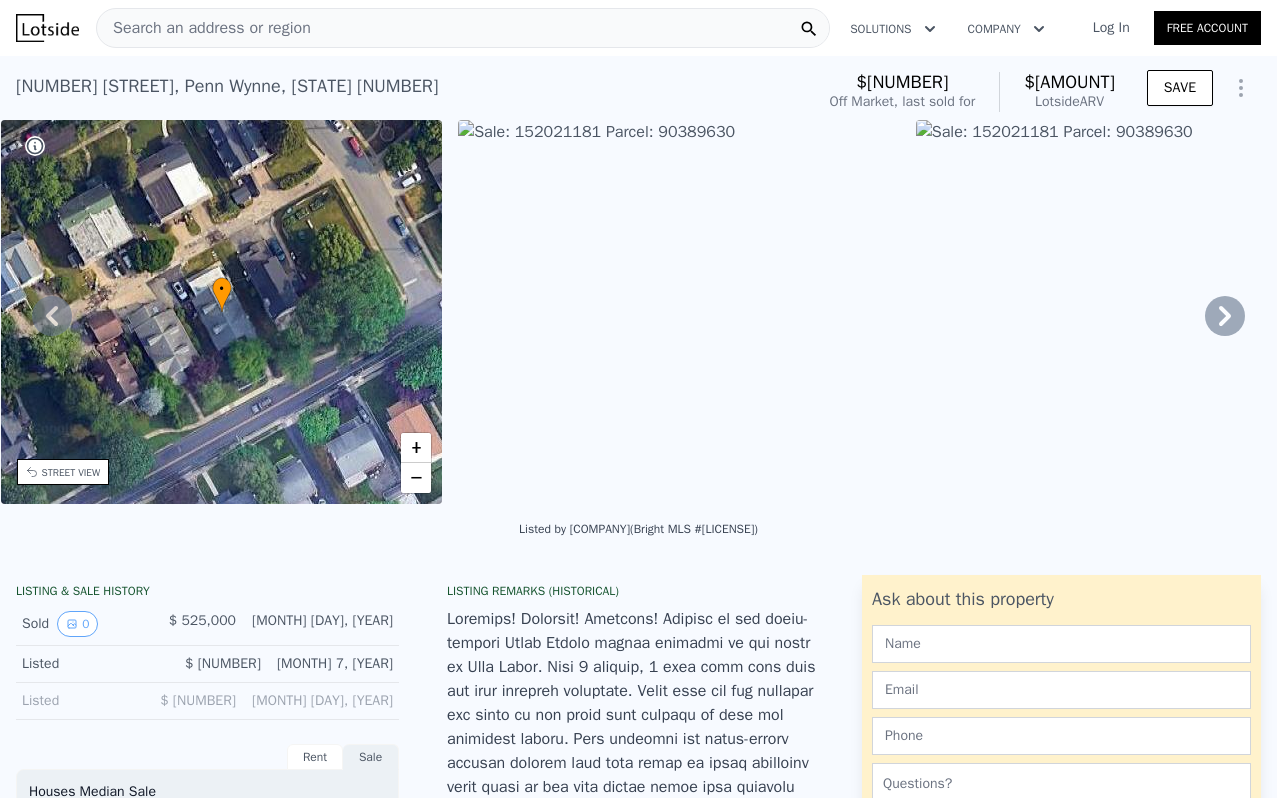click at bounding box center (679, 312) 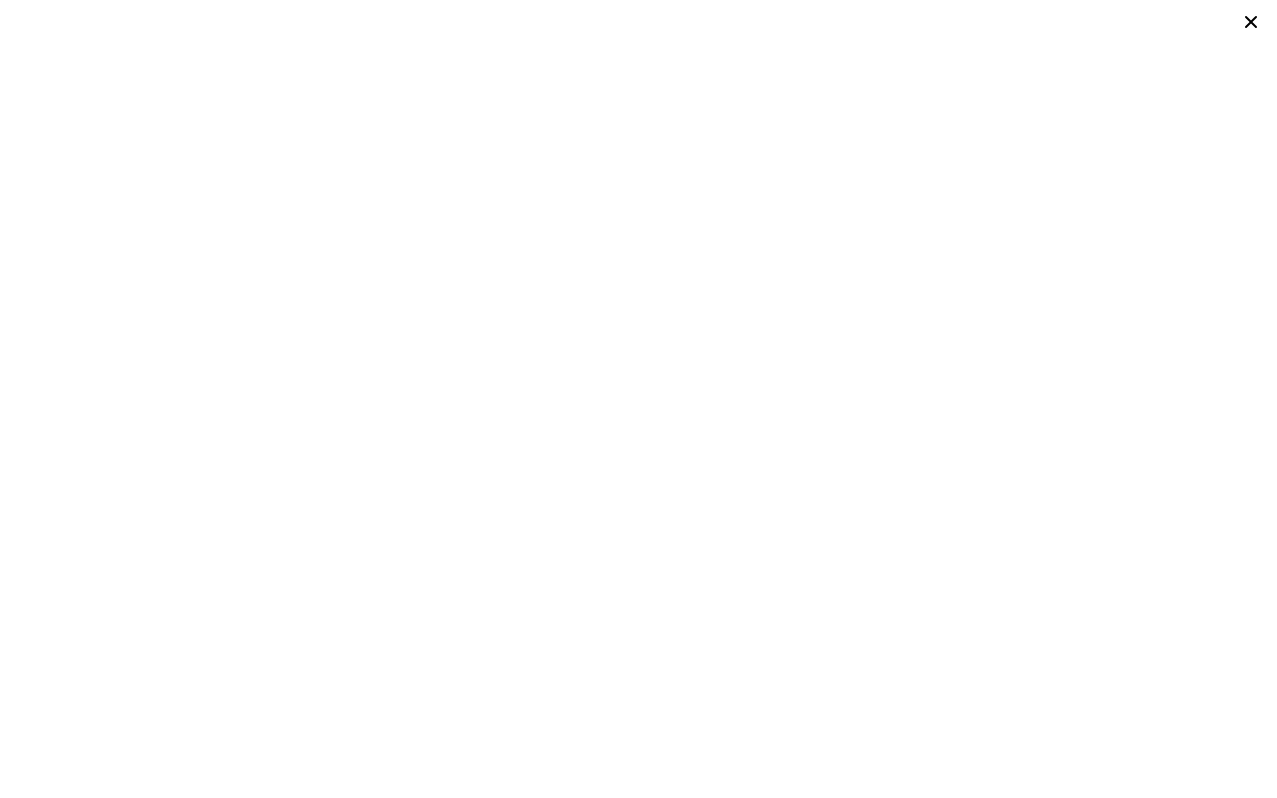 click at bounding box center (1251, 22) 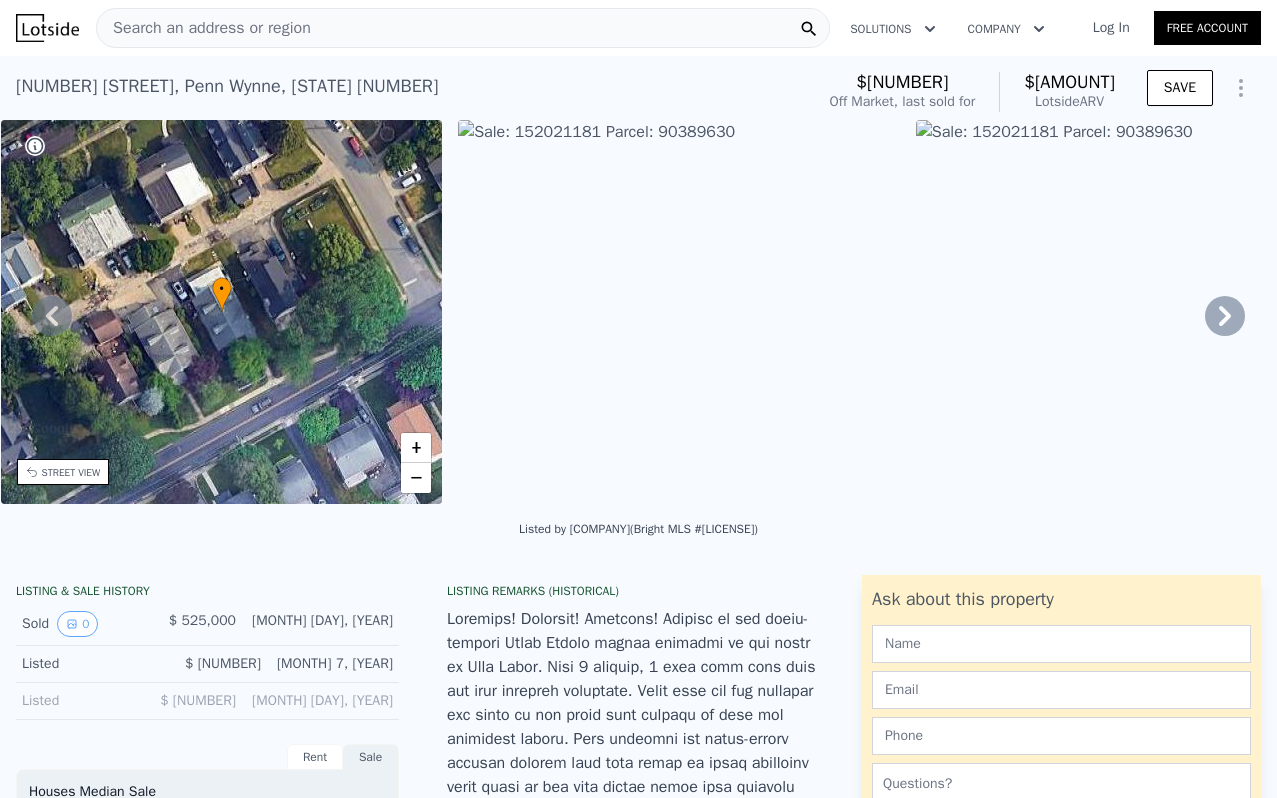 click at bounding box center [1225, 316] 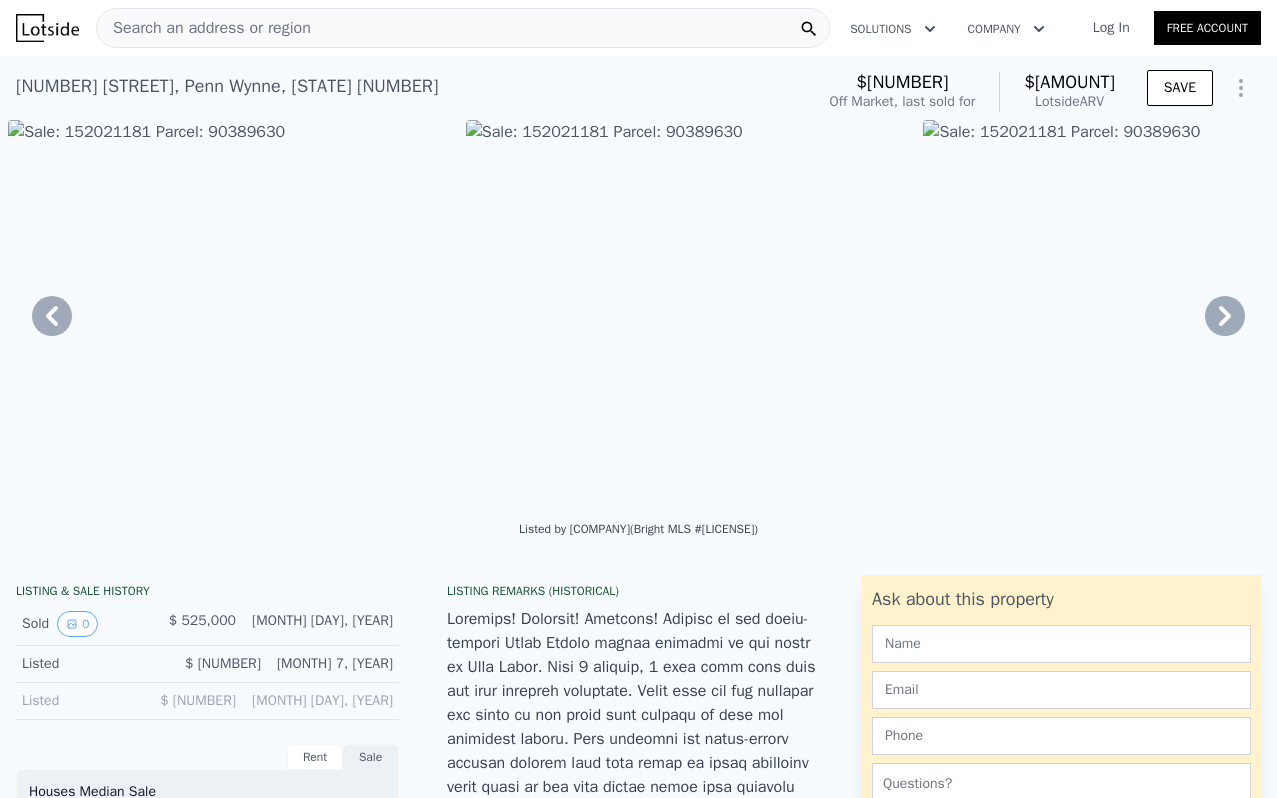 click at bounding box center (1225, 316) 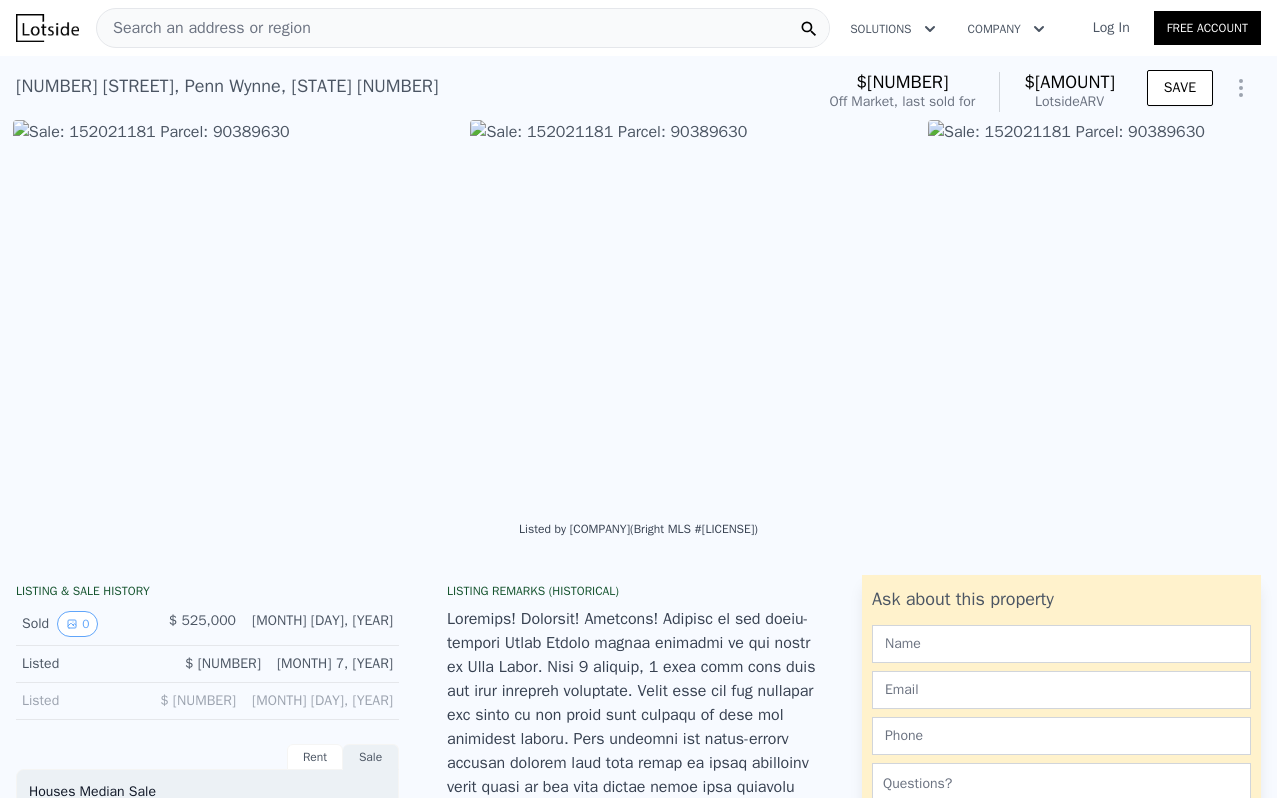 scroll, scrollTop: 0, scrollLeft: 1373, axis: horizontal 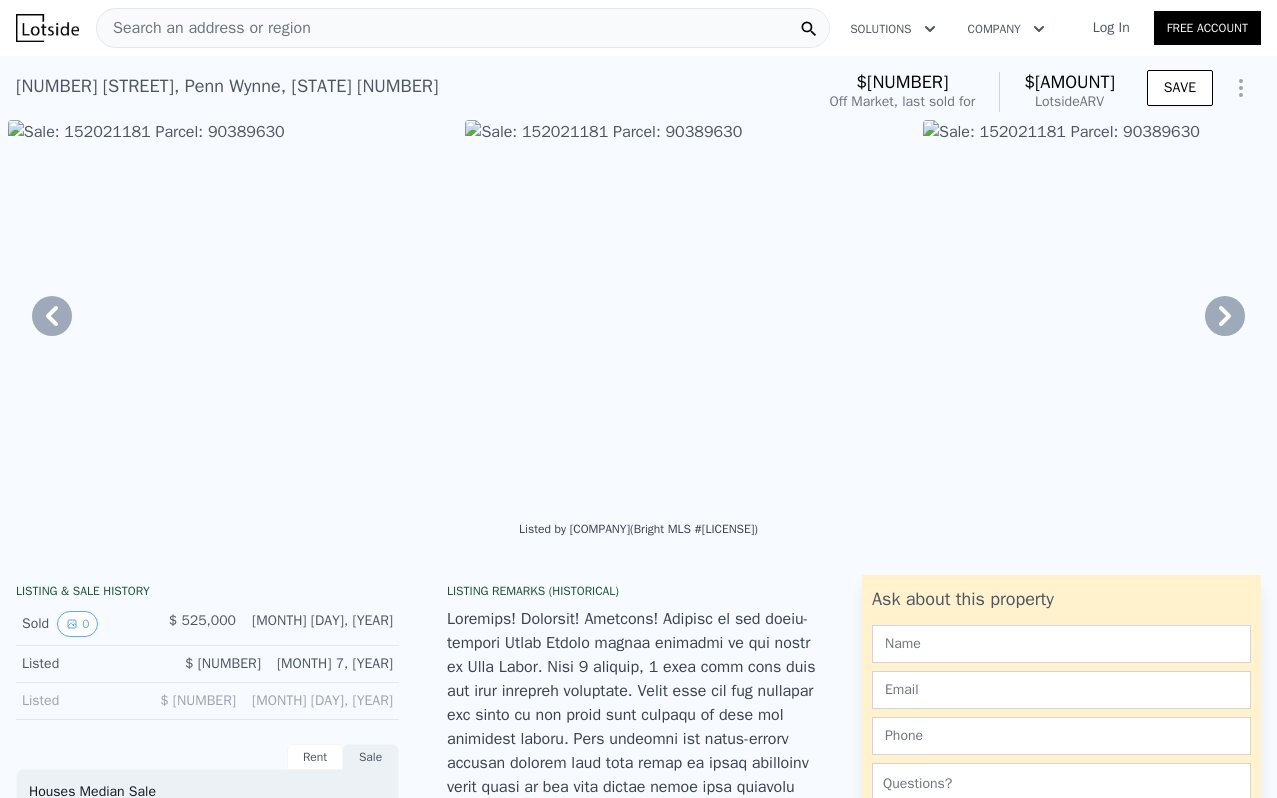 click at bounding box center (52, 316) 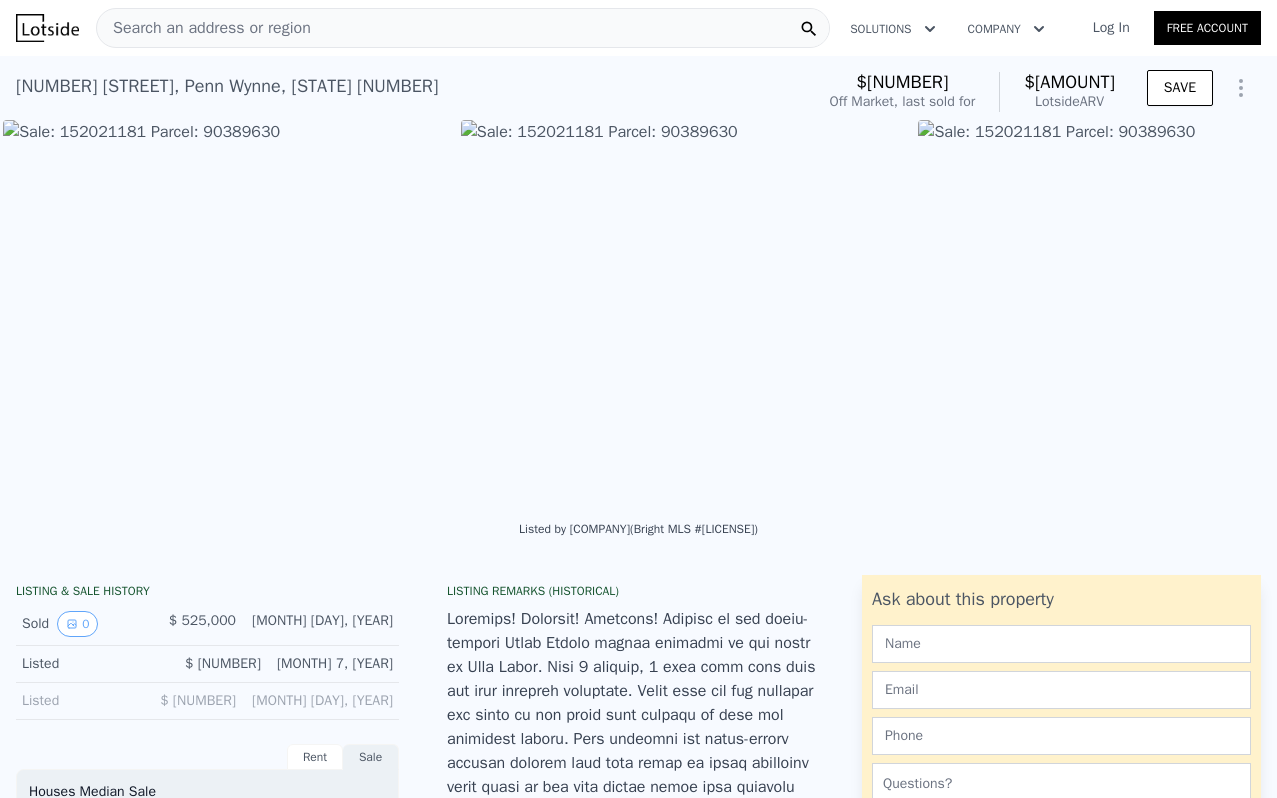 scroll, scrollTop: 0, scrollLeft: 915, axis: horizontal 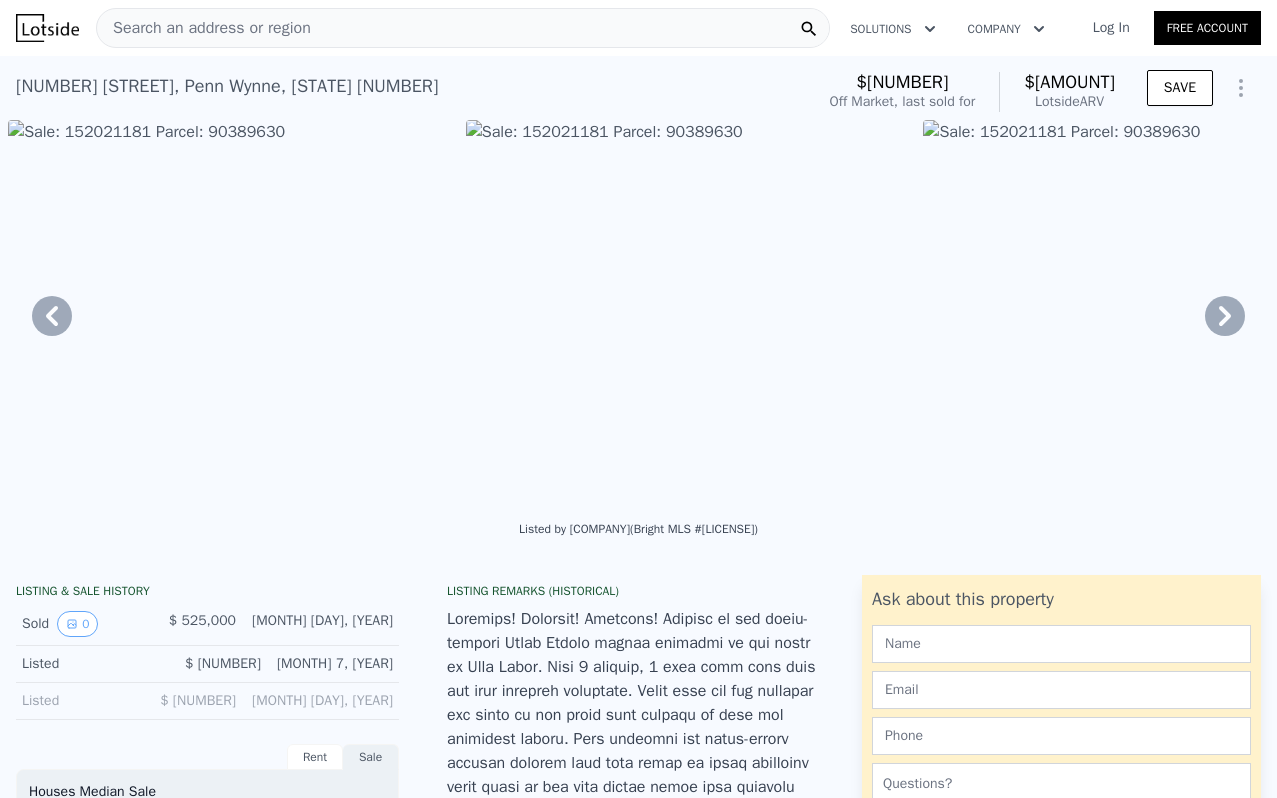 click at bounding box center [229, 312] 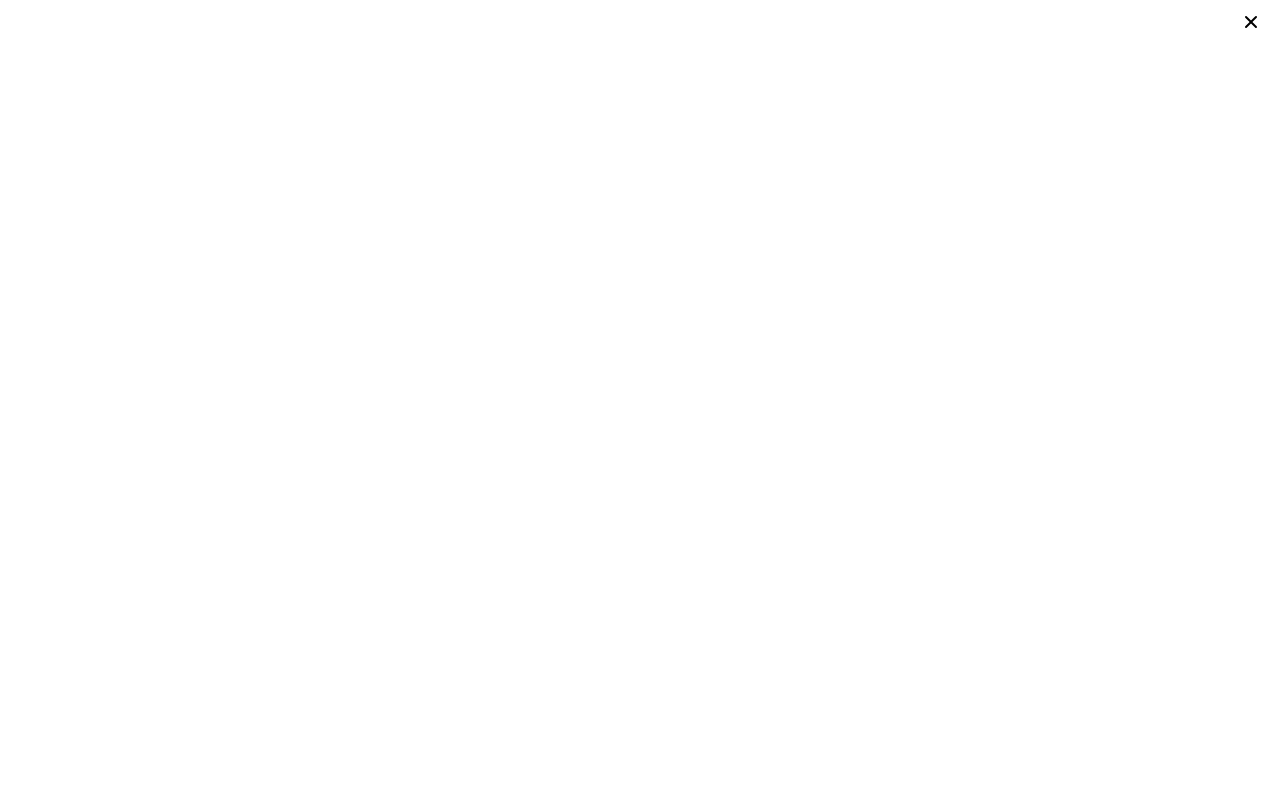 click at bounding box center (956, 40) 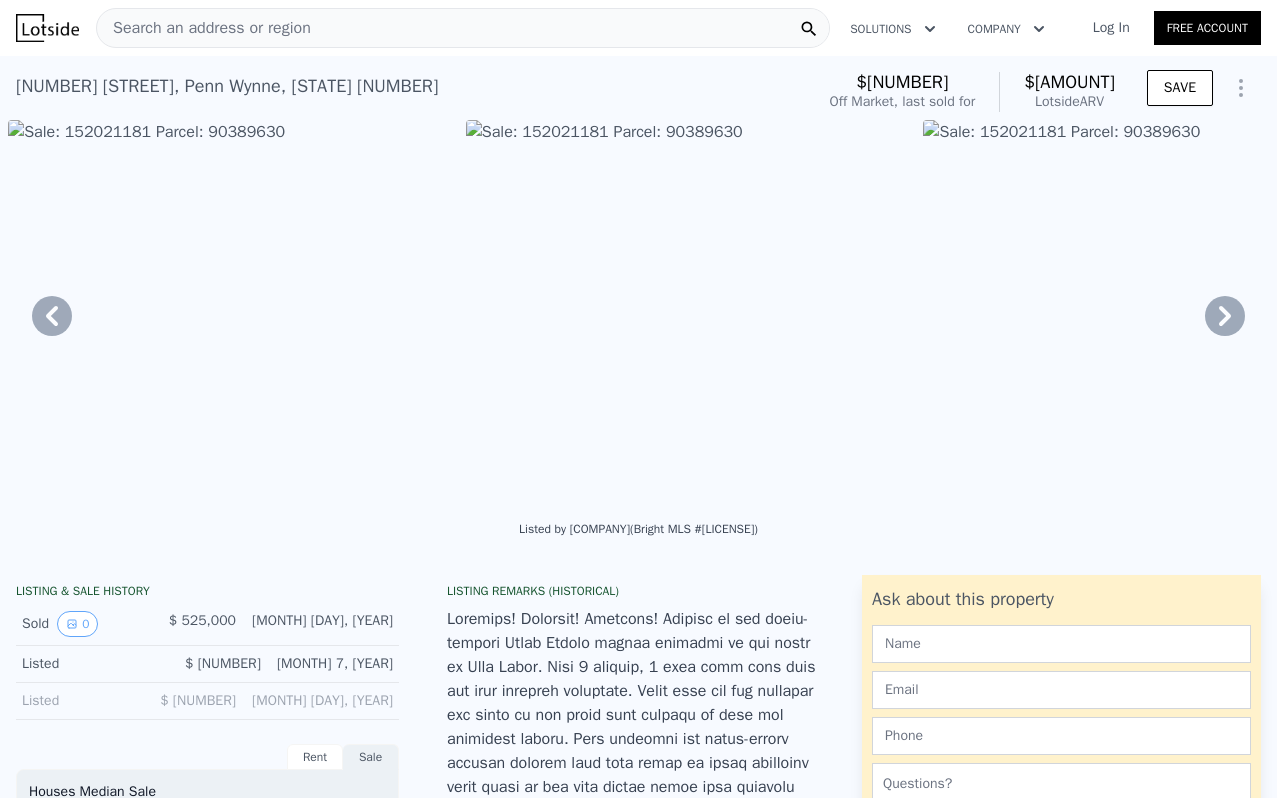 click at bounding box center (1225, 316) 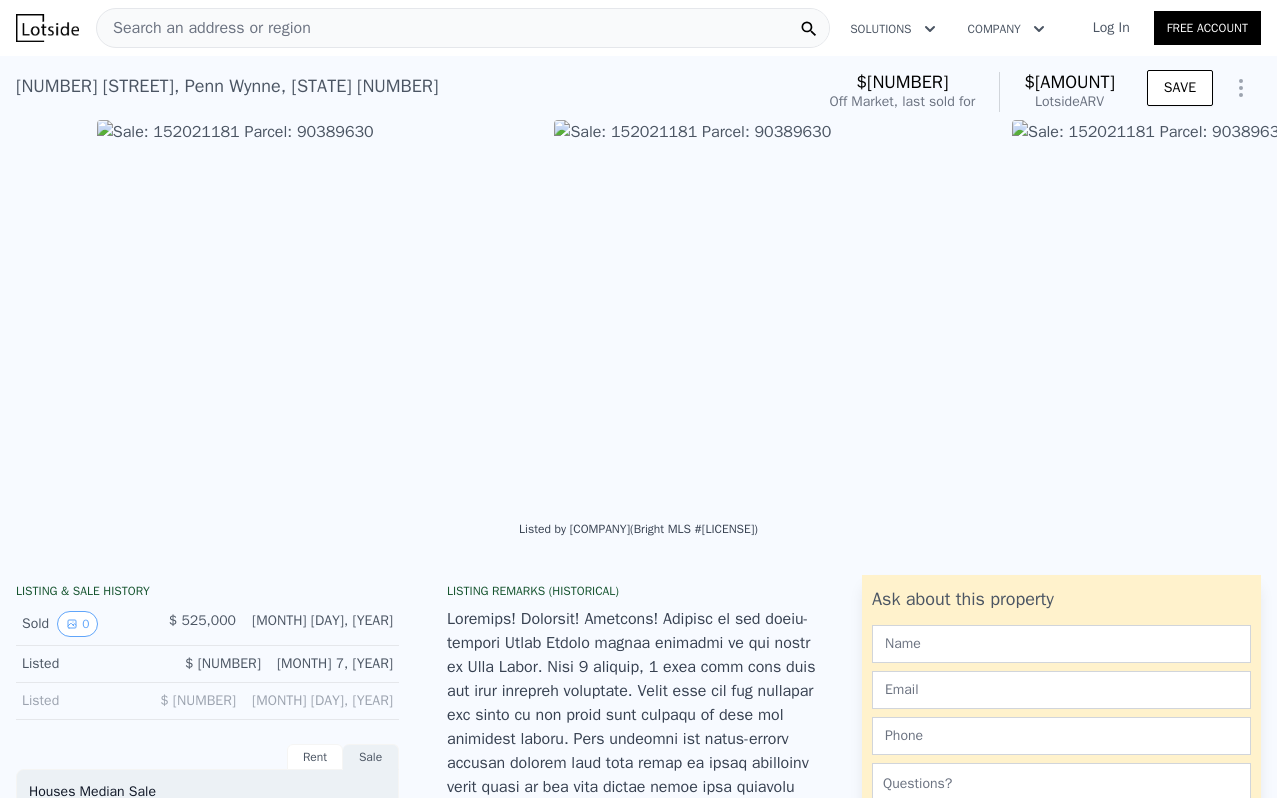 click at bounding box center [-140, 312] 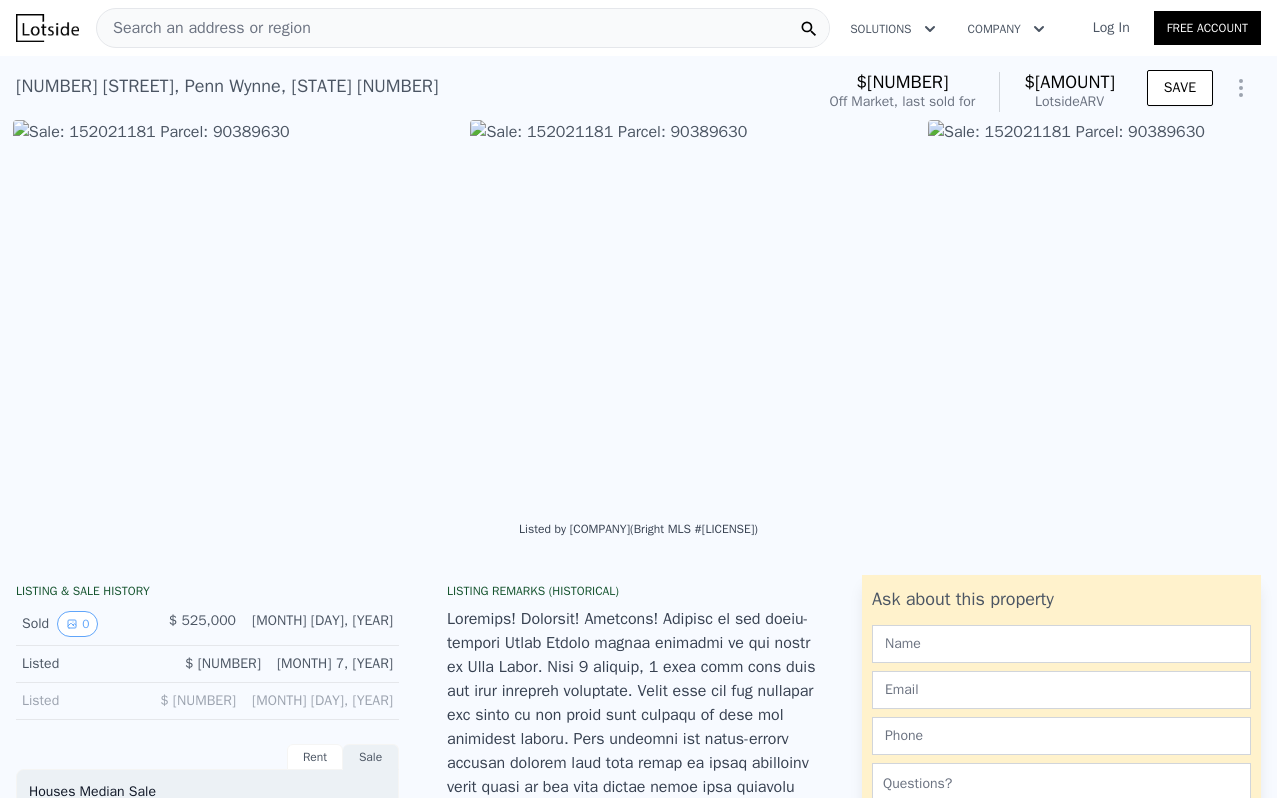 scroll, scrollTop: 0, scrollLeft: 1373, axis: horizontal 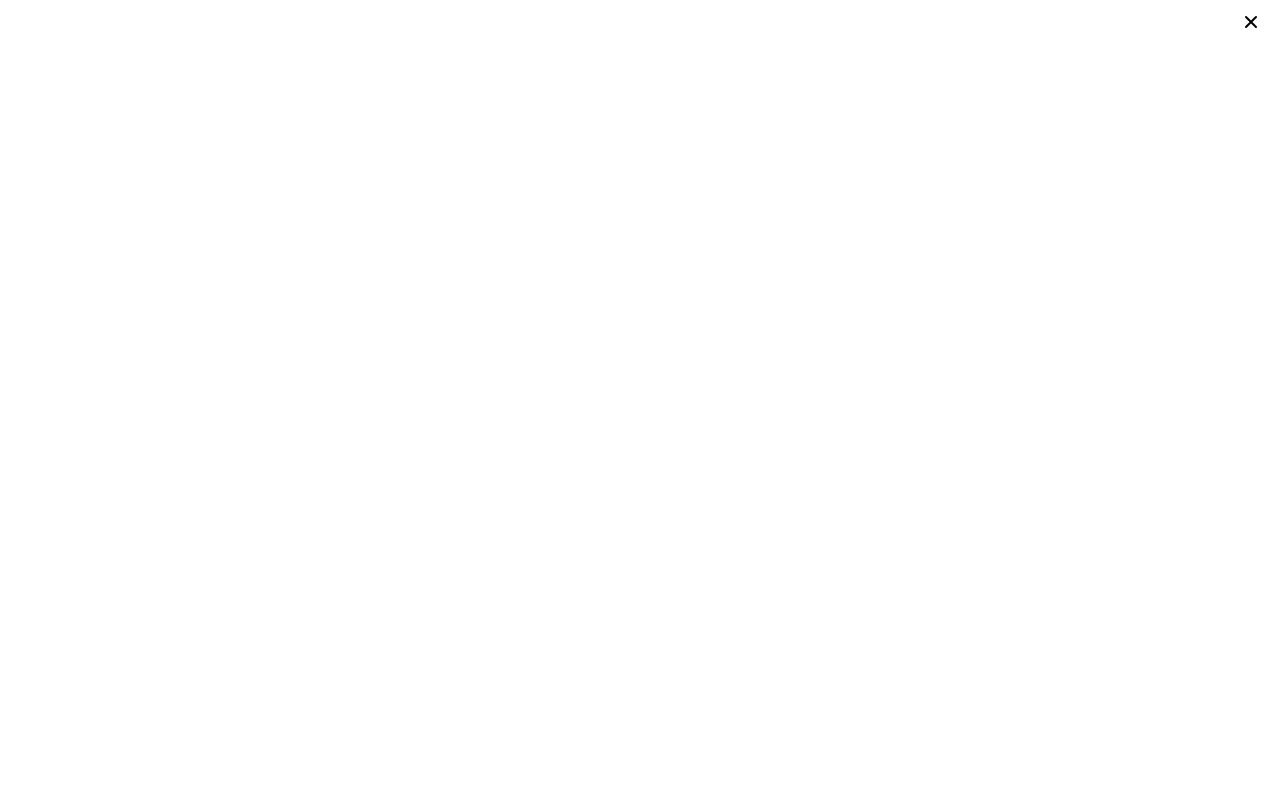 click at bounding box center [956, 40] 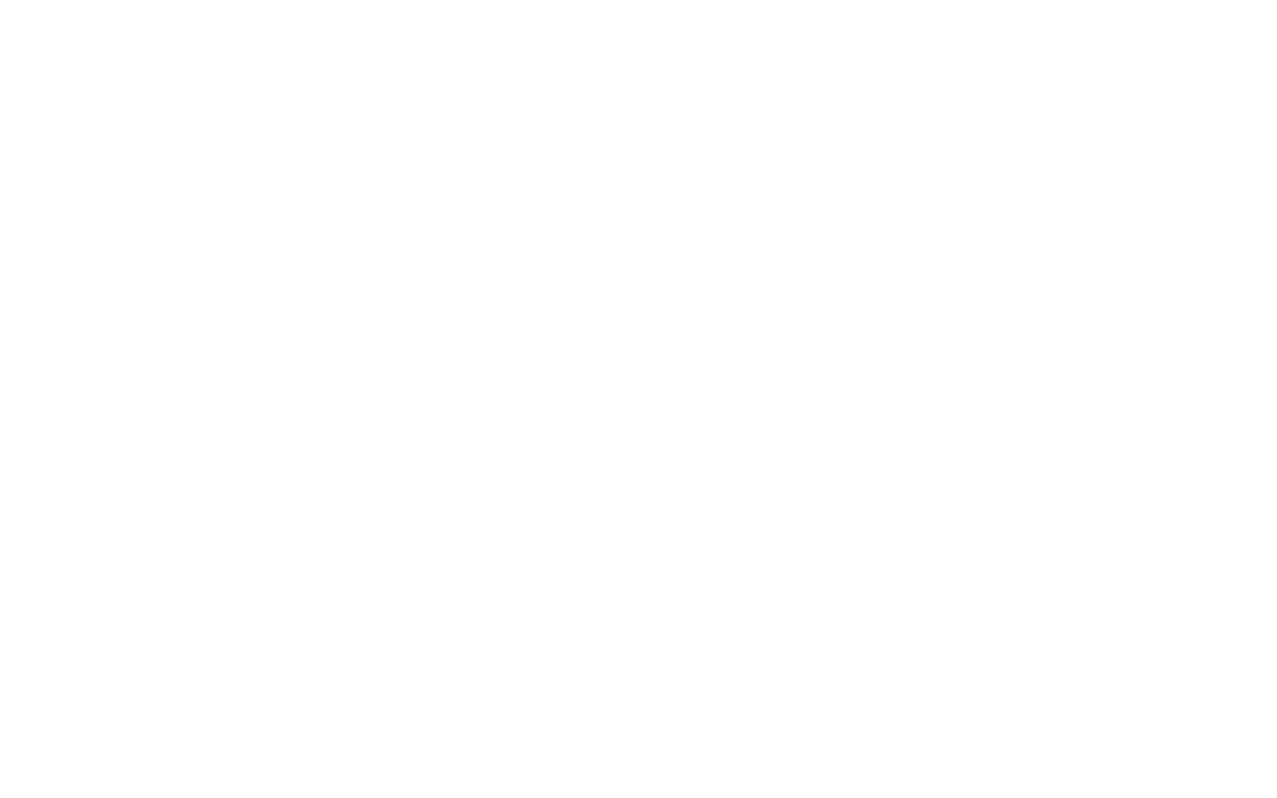 scroll, scrollTop: 0, scrollLeft: 0, axis: both 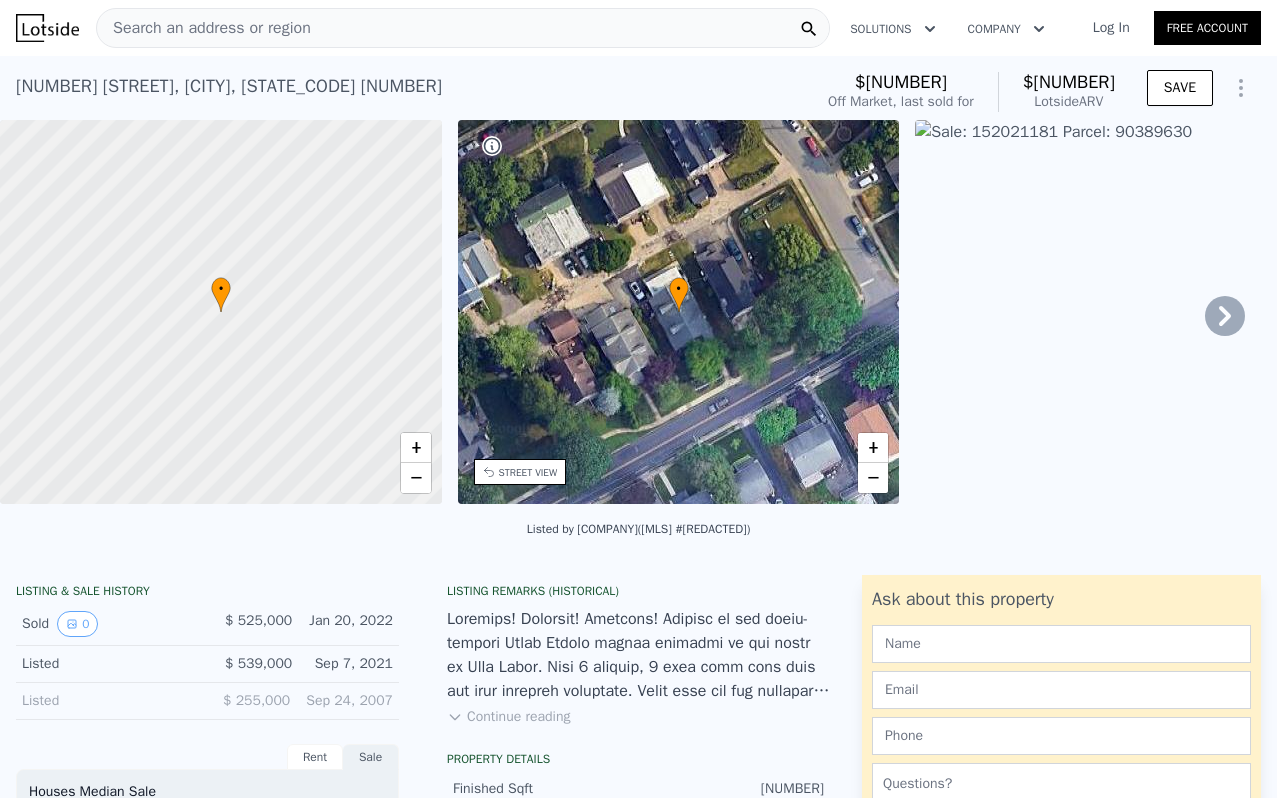 click at bounding box center [1136, 312] 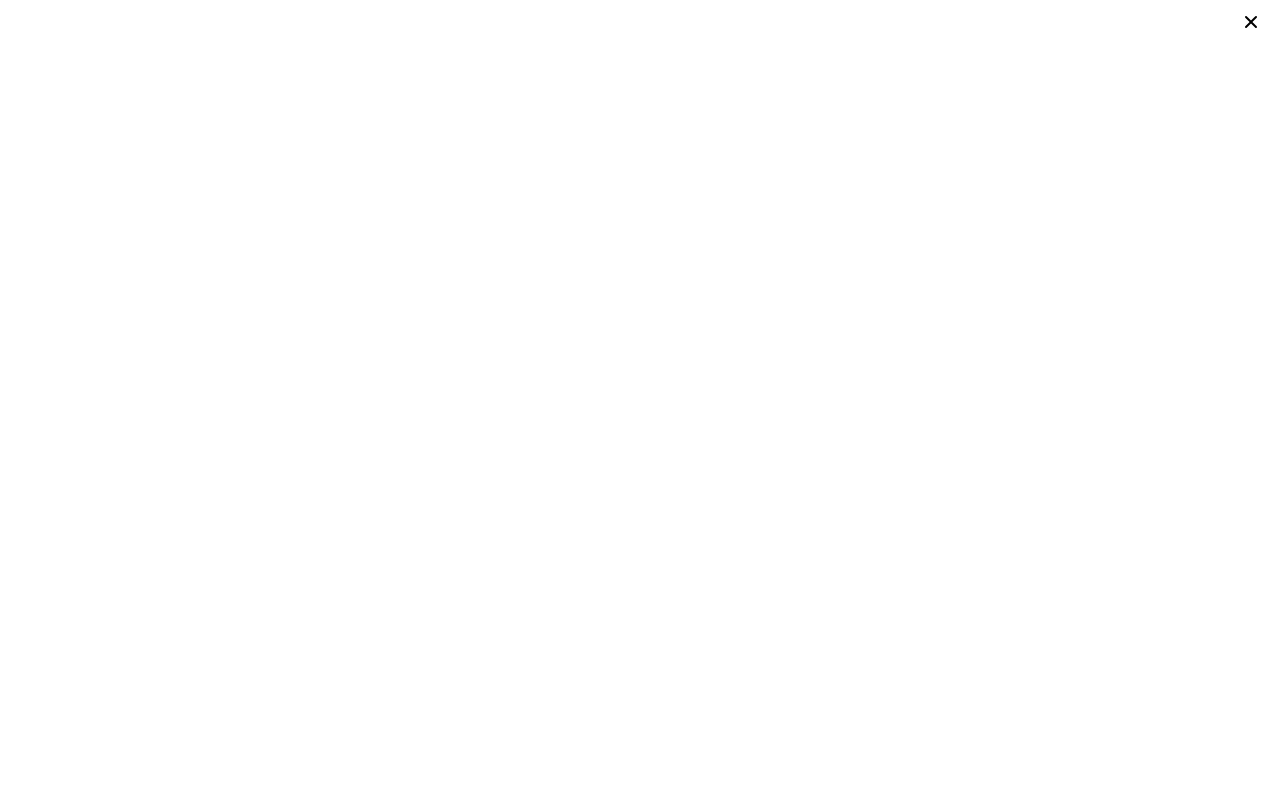 click at bounding box center (1251, 22) 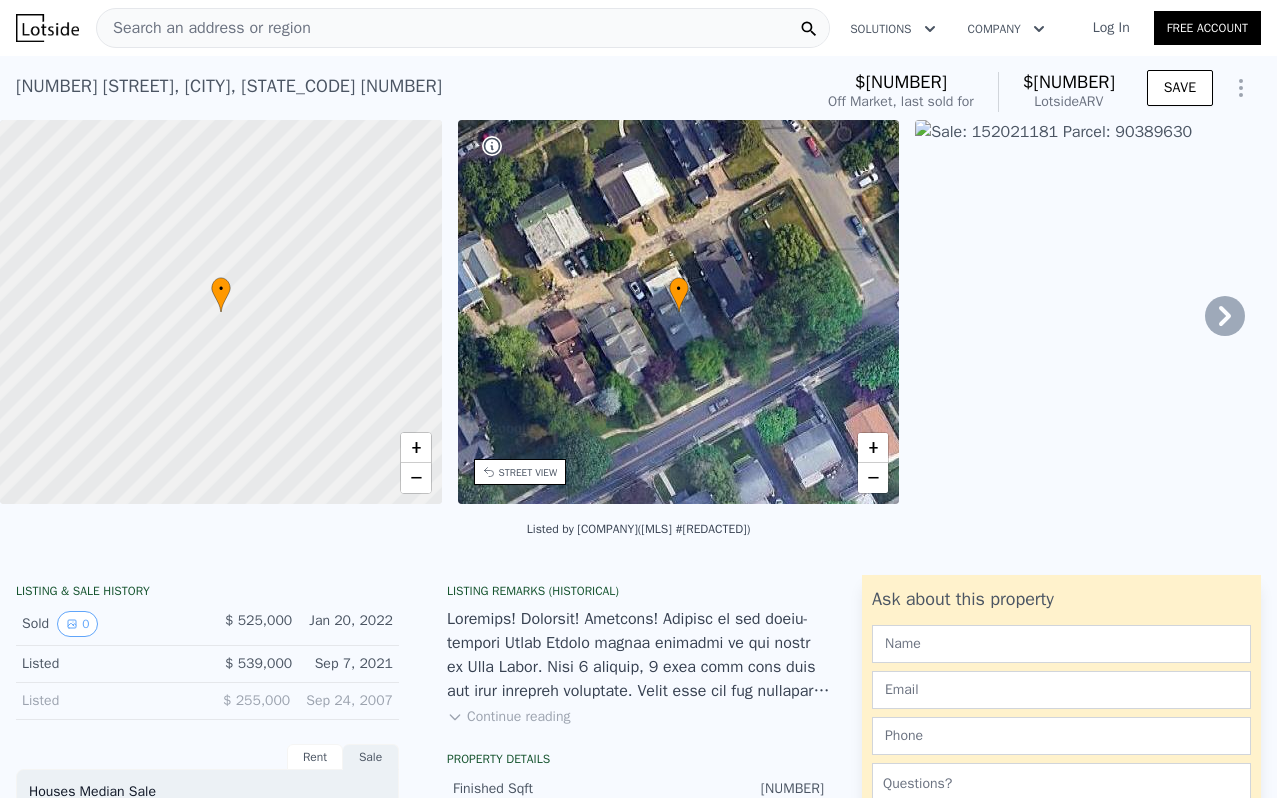 scroll, scrollTop: 166, scrollLeft: 0, axis: vertical 